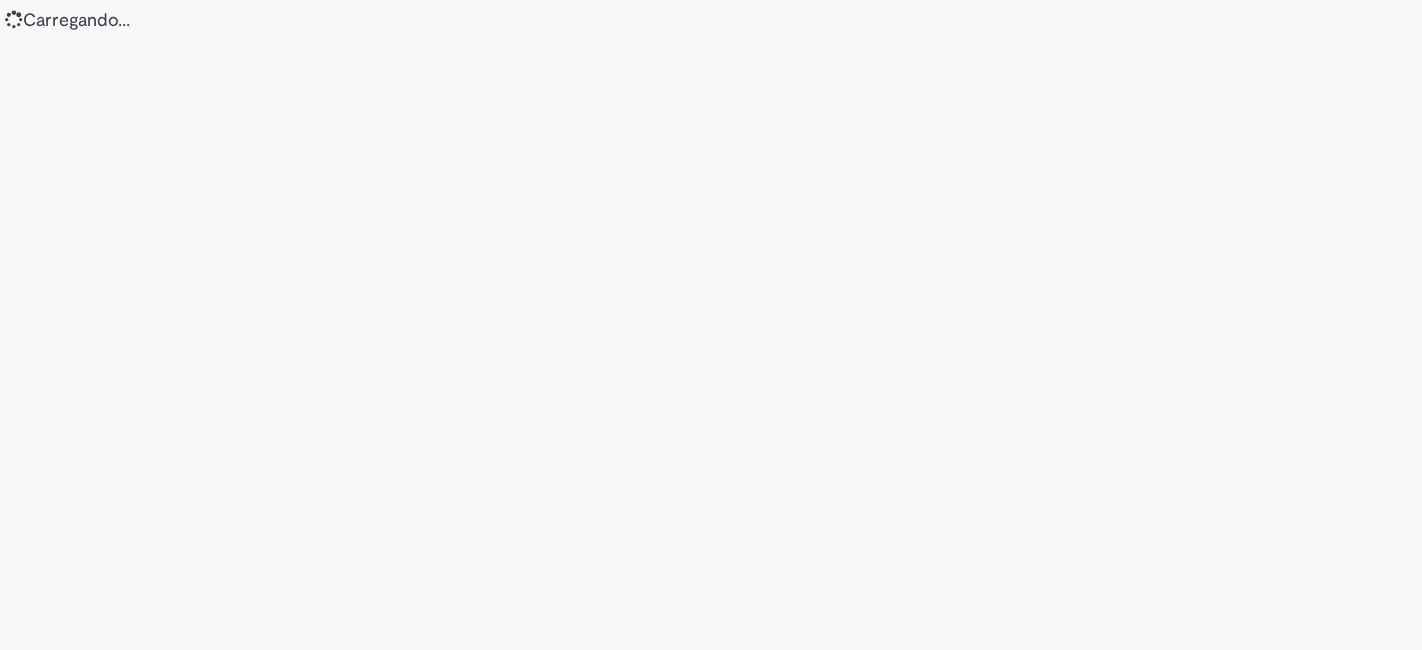 scroll, scrollTop: 0, scrollLeft: 0, axis: both 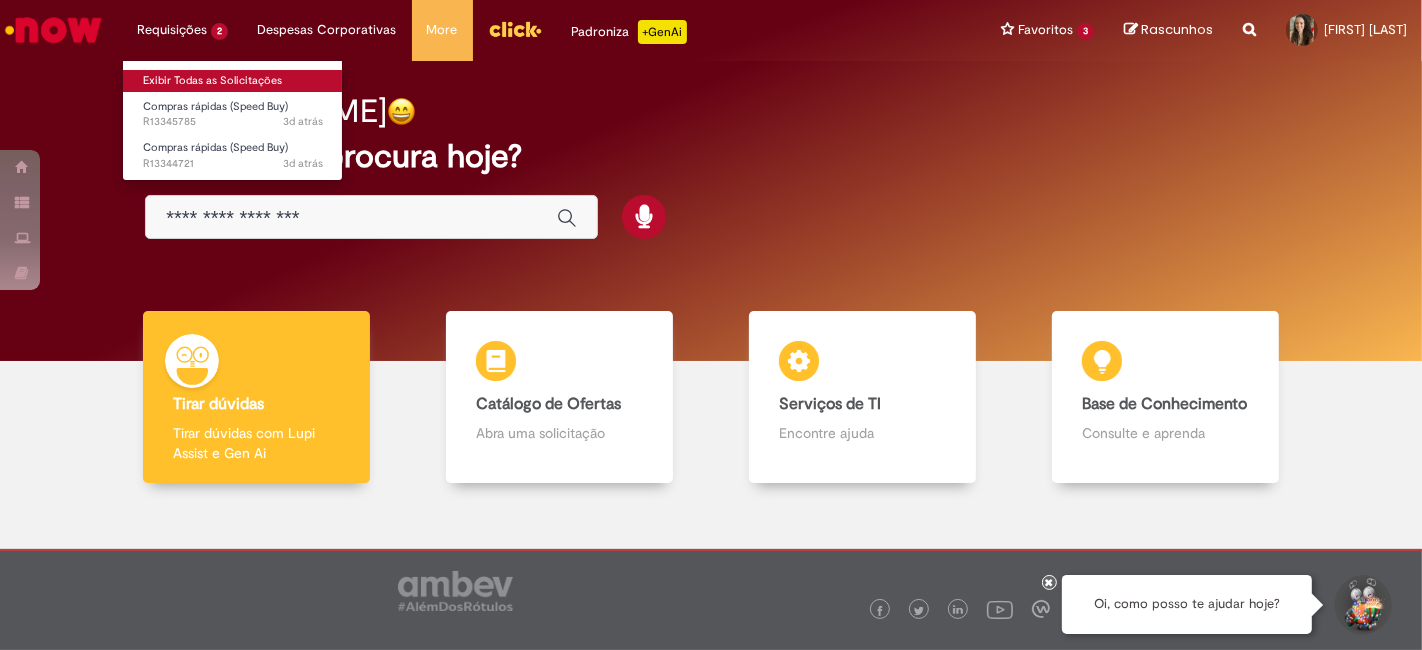 click on "Exibir Todas as Solicitações" at bounding box center [233, 81] 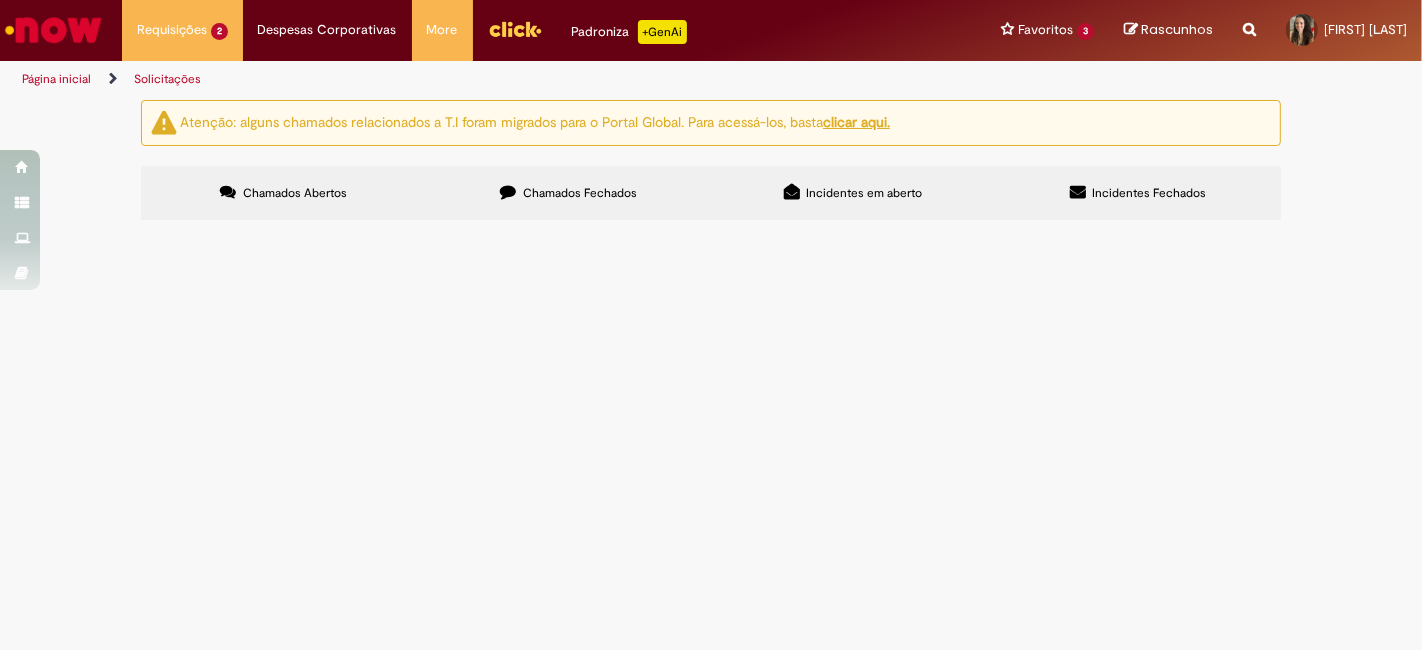 click on "R13345785" at bounding box center (0, 0) 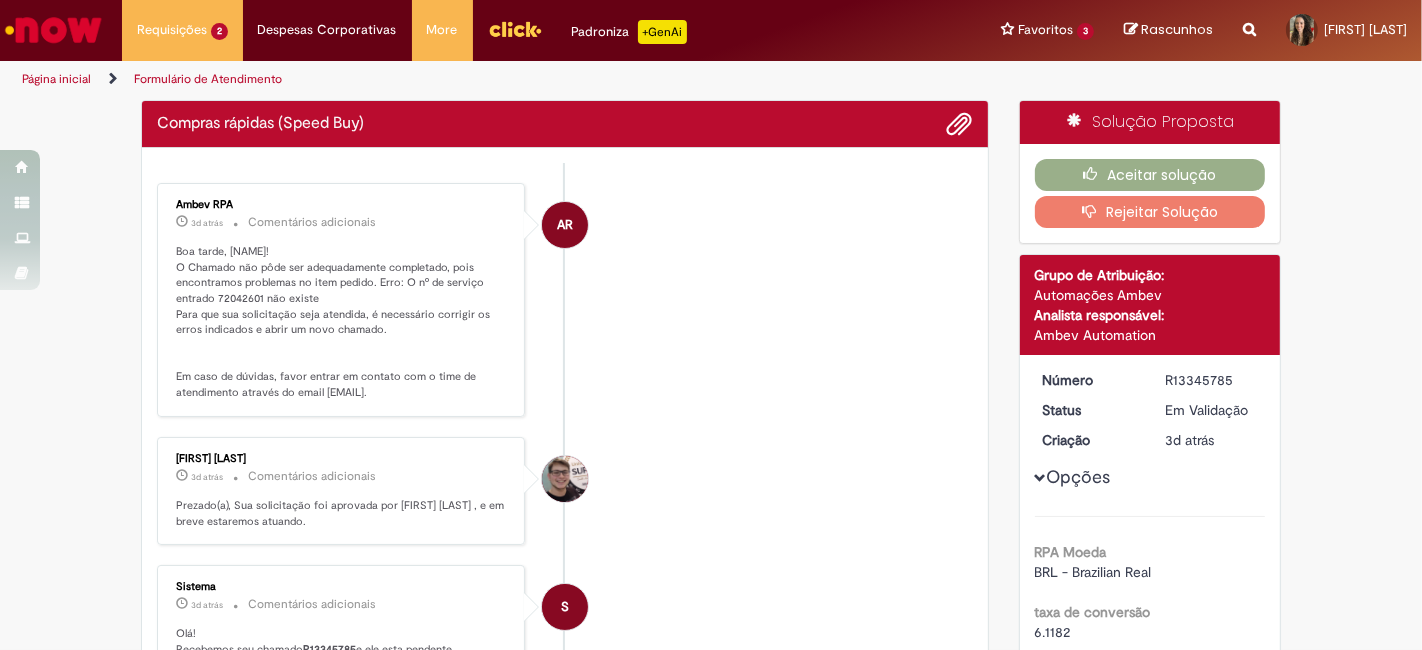 drag, startPoint x: 182, startPoint y: 257, endPoint x: 275, endPoint y: 257, distance: 93 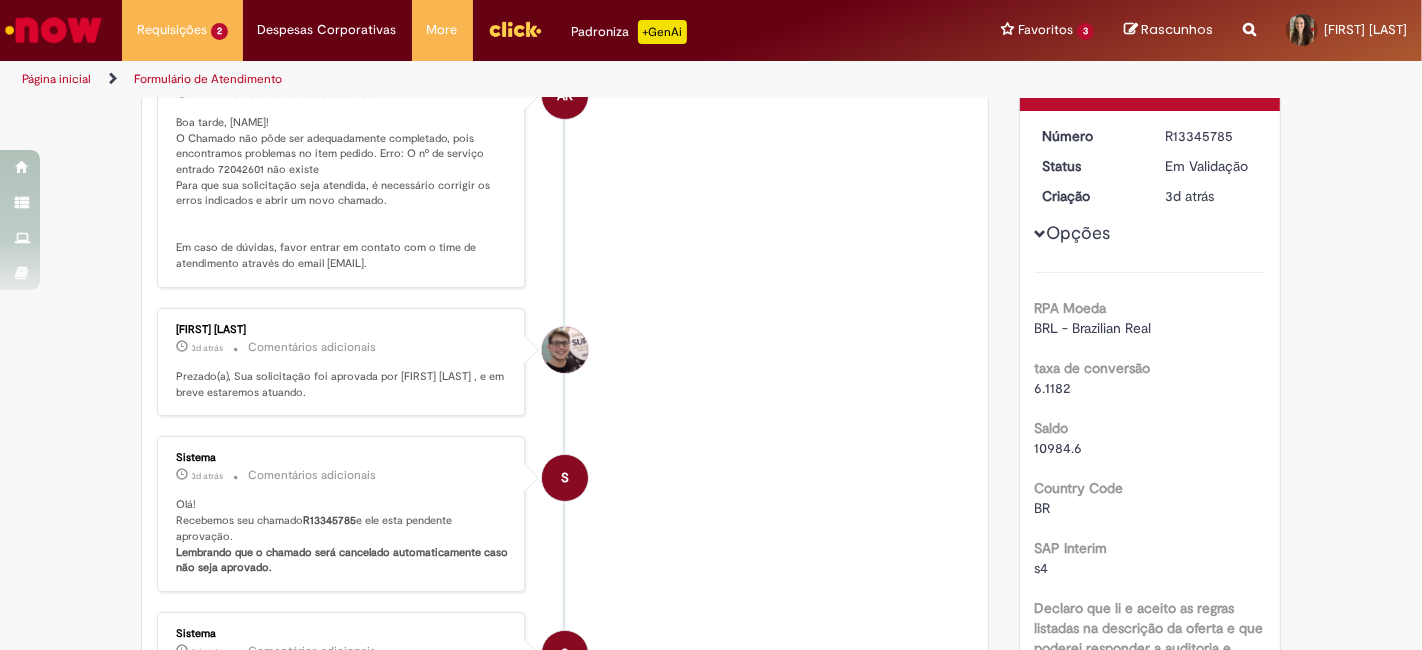 scroll, scrollTop: 0, scrollLeft: 0, axis: both 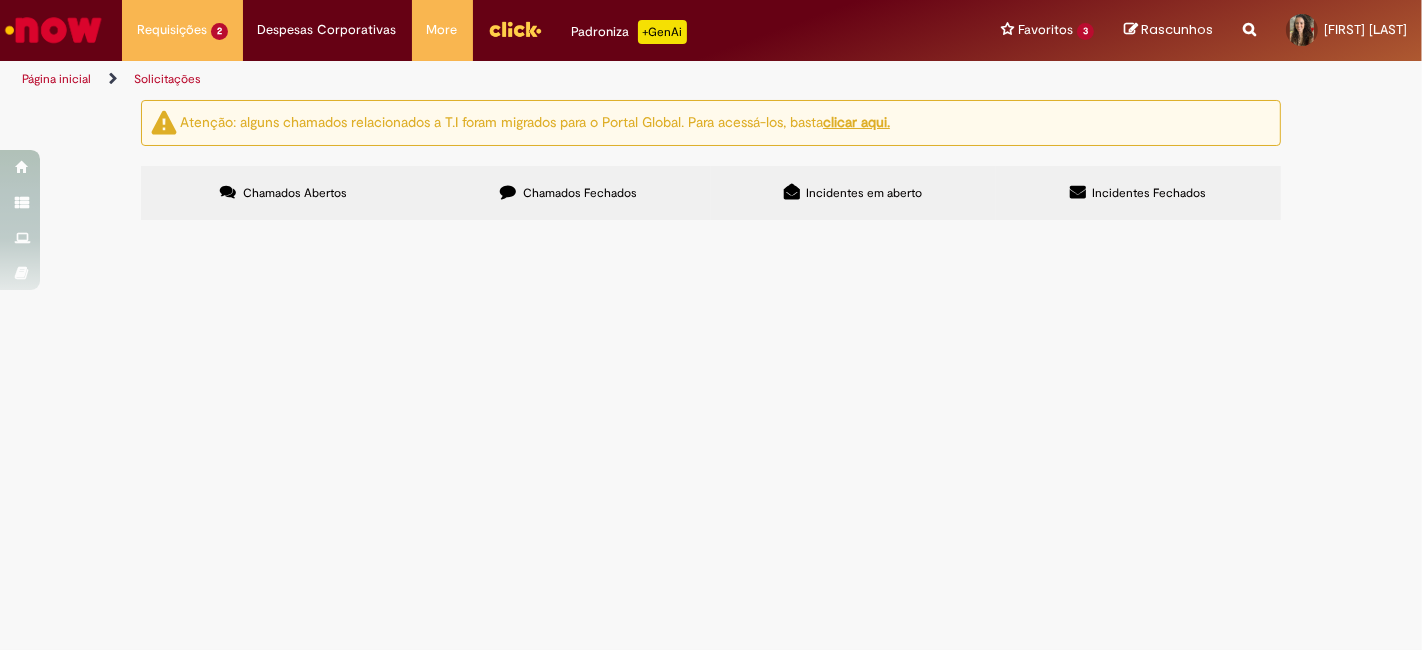 click on "Compras rápidas (Speed Buy)" at bounding box center (0, 0) 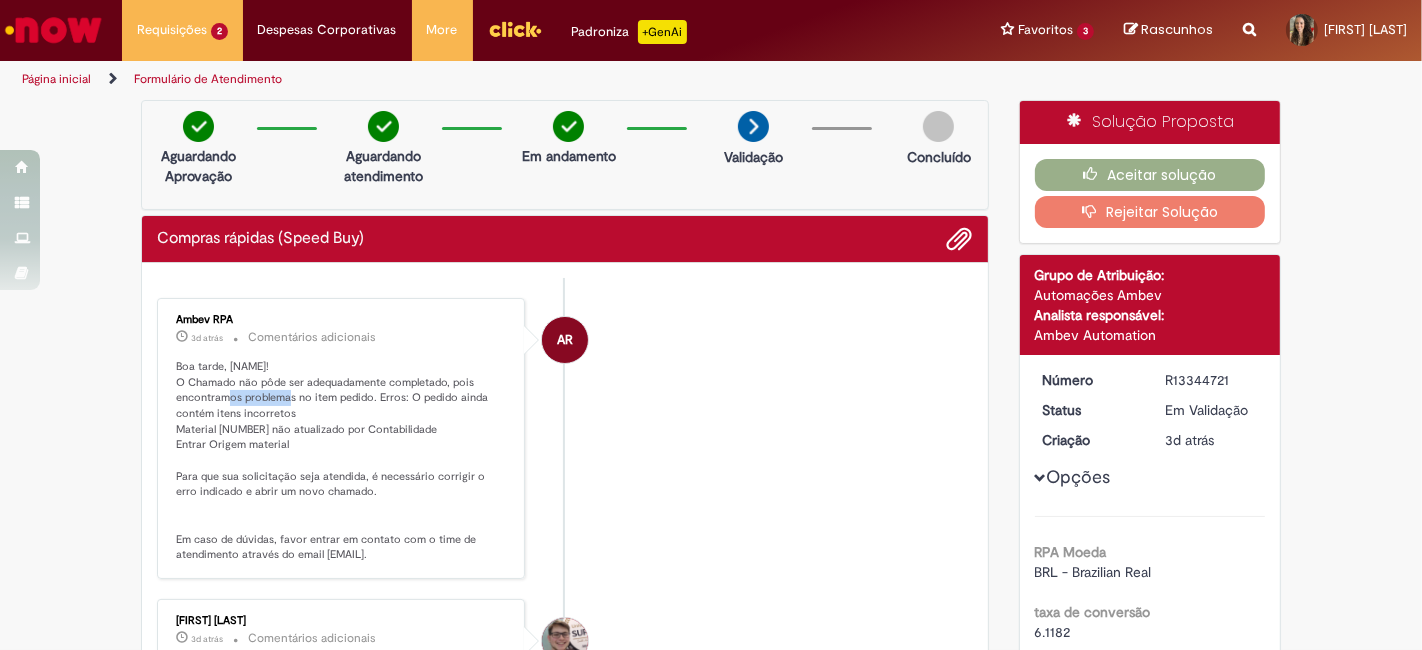 drag, startPoint x: 203, startPoint y: 399, endPoint x: 265, endPoint y: 398, distance: 62.008064 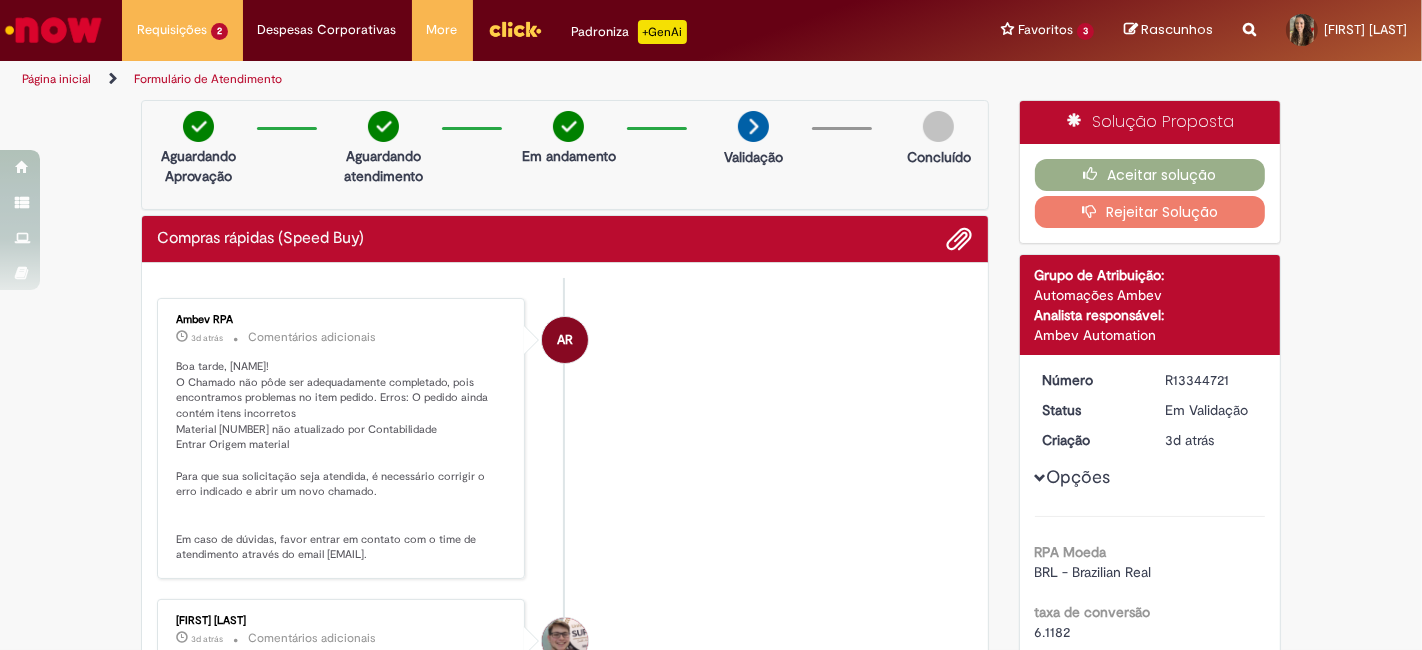 click on "Verificar Código de Barras
Aguardando Aprovação
Aguardando atendimento
Em andamento
Validação
Concluído
Compras rápidas (Speed Buy)
Enviar
AR
Ambev RPA
3d atrás 3 dias atrás     Comentários adicionais" at bounding box center (565, 743) 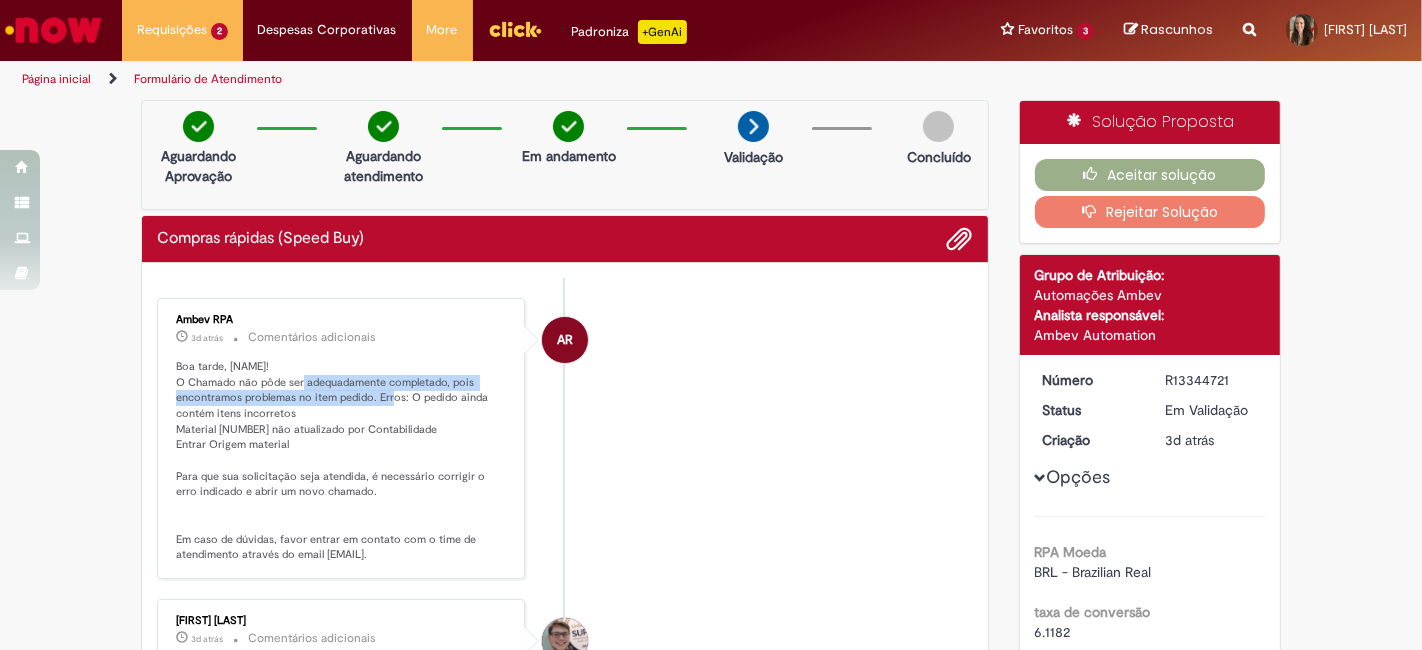 drag, startPoint x: 284, startPoint y: 379, endPoint x: 371, endPoint y: 392, distance: 87.965904 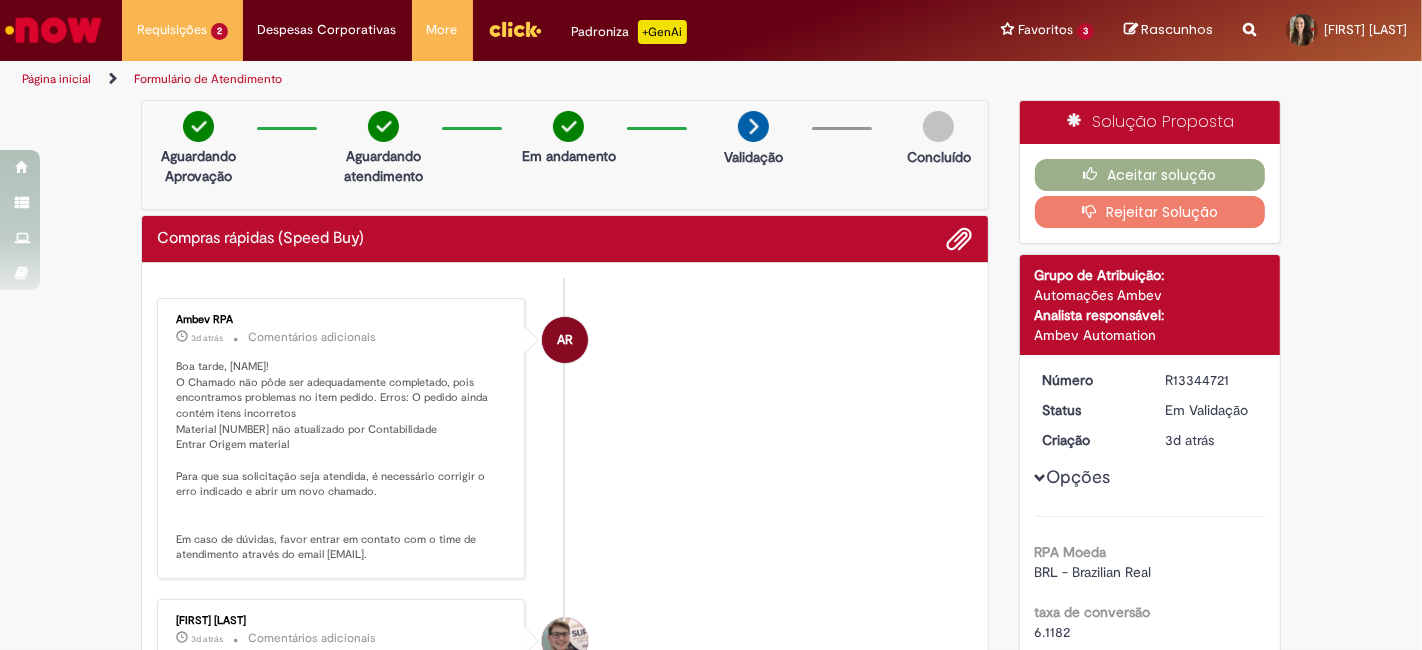 click on "Boa tarde, [NAME]!
O Chamado não pôde ser adequadamente completado, pois encontramos problemas no item pedido. Erros: O pedido ainda contém itens incorretos
Material [NUMBER] não atualizado por Contabilidade
Entrar Origem material
Para que sua solicitação seja atendida, é necessário corrigir o erro indicado e abrir um novo chamado.
Em caso de dúvidas, favor entrar em contato com o time de atendimento através do email [EMAIL]." at bounding box center (342, 461) 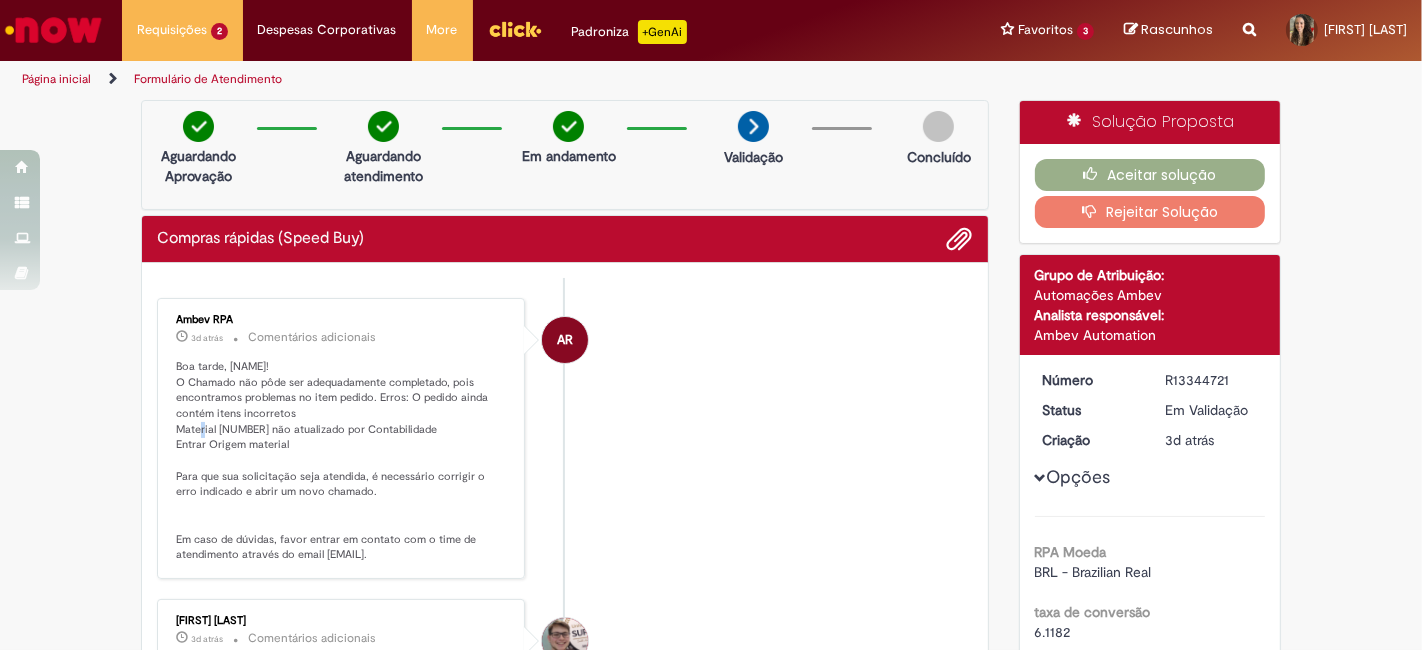 click on "Boa tarde, [NAME]!
O Chamado não pôde ser adequadamente completado, pois encontramos problemas no item pedido. Erros: O pedido ainda contém itens incorretos
Material [NUMBER] não atualizado por Contabilidade
Entrar Origem material
Para que sua solicitação seja atendida, é necessário corrigir o erro indicado e abrir um novo chamado.
Em caso de dúvidas, favor entrar em contato com o time de atendimento através do email [EMAIL]." at bounding box center (342, 461) 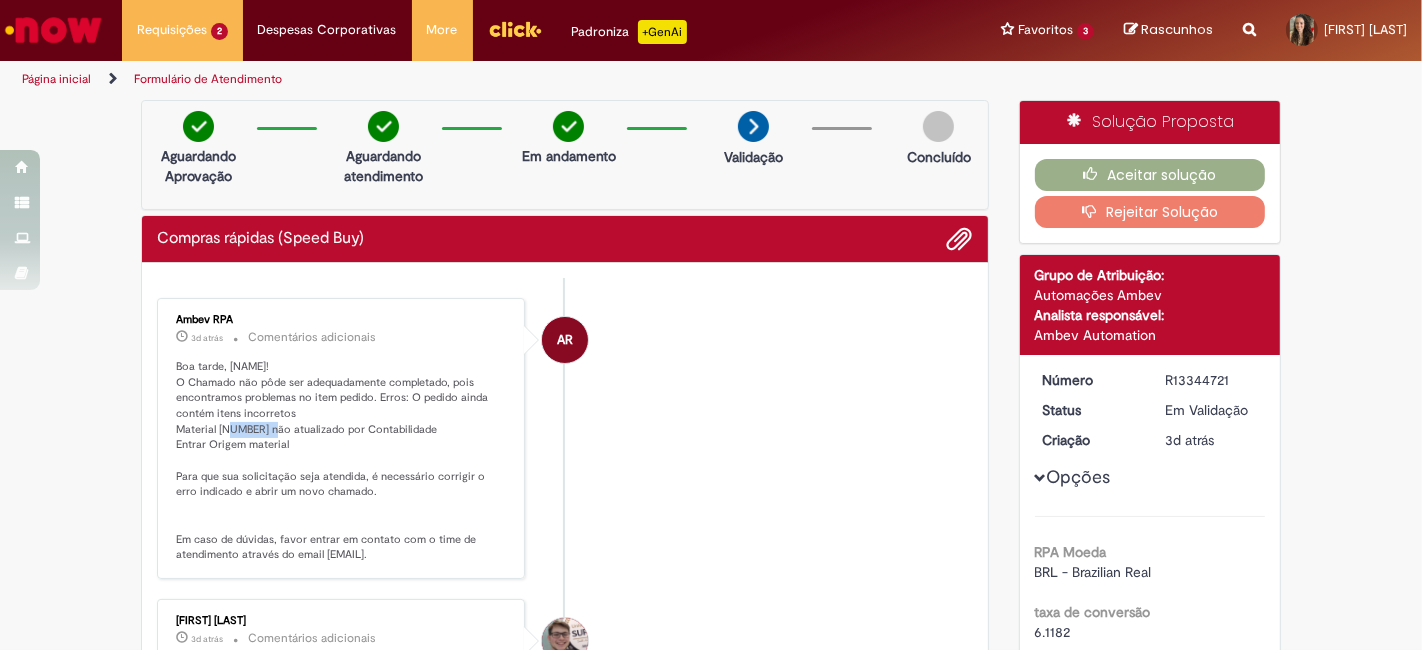 drag, startPoint x: 207, startPoint y: 421, endPoint x: 257, endPoint y: 425, distance: 50.159744 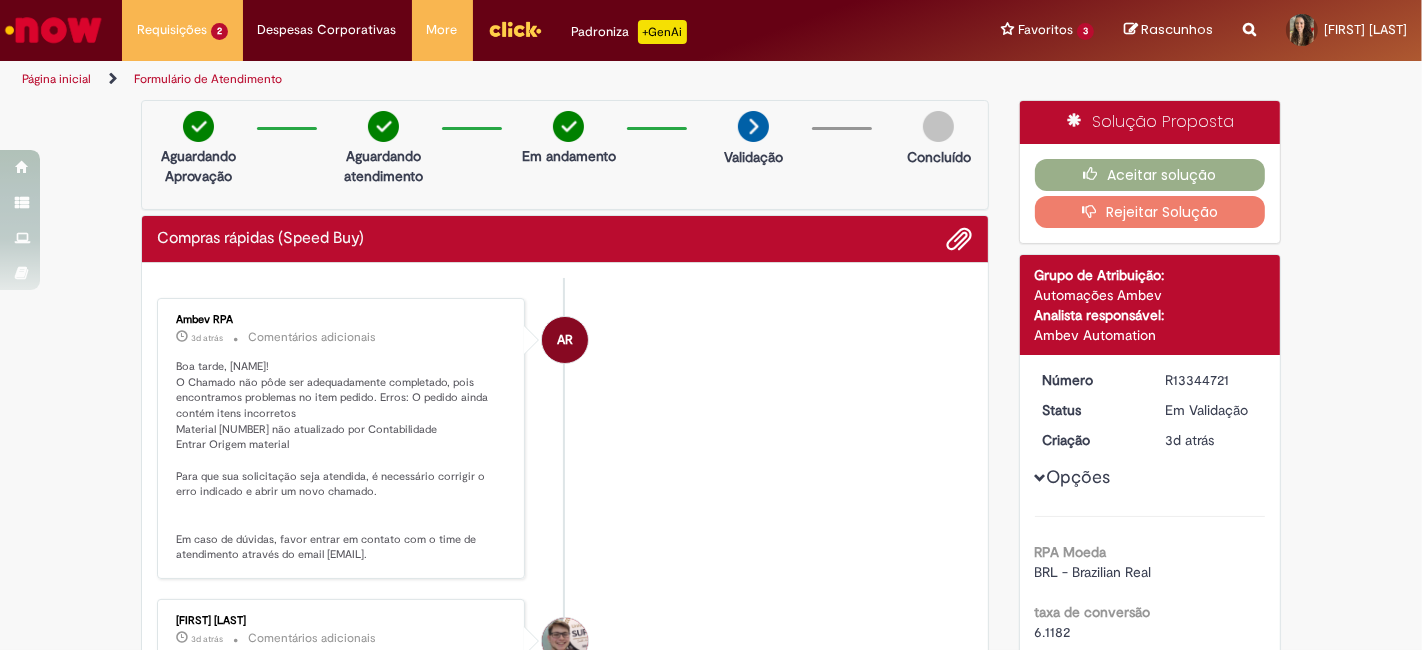 click on "Verificar Código de Barras
Aguardando Aprovação
Aguardando atendimento
Em andamento
Validação
Concluído
Compras rápidas (Speed Buy)
Enviar
AR
Ambev RPA
3d atrás 3 dias atrás     Comentários adicionais" at bounding box center (711, 1680) 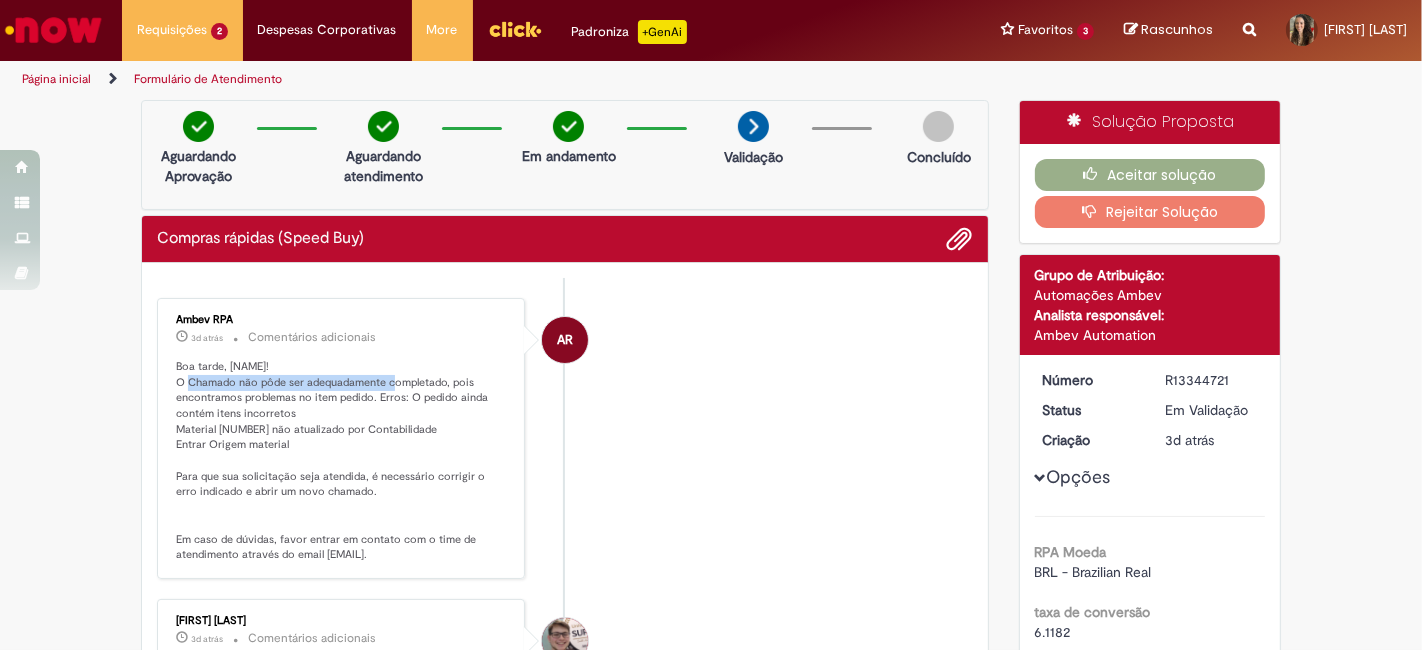 drag, startPoint x: 165, startPoint y: 376, endPoint x: 373, endPoint y: 379, distance: 208.02164 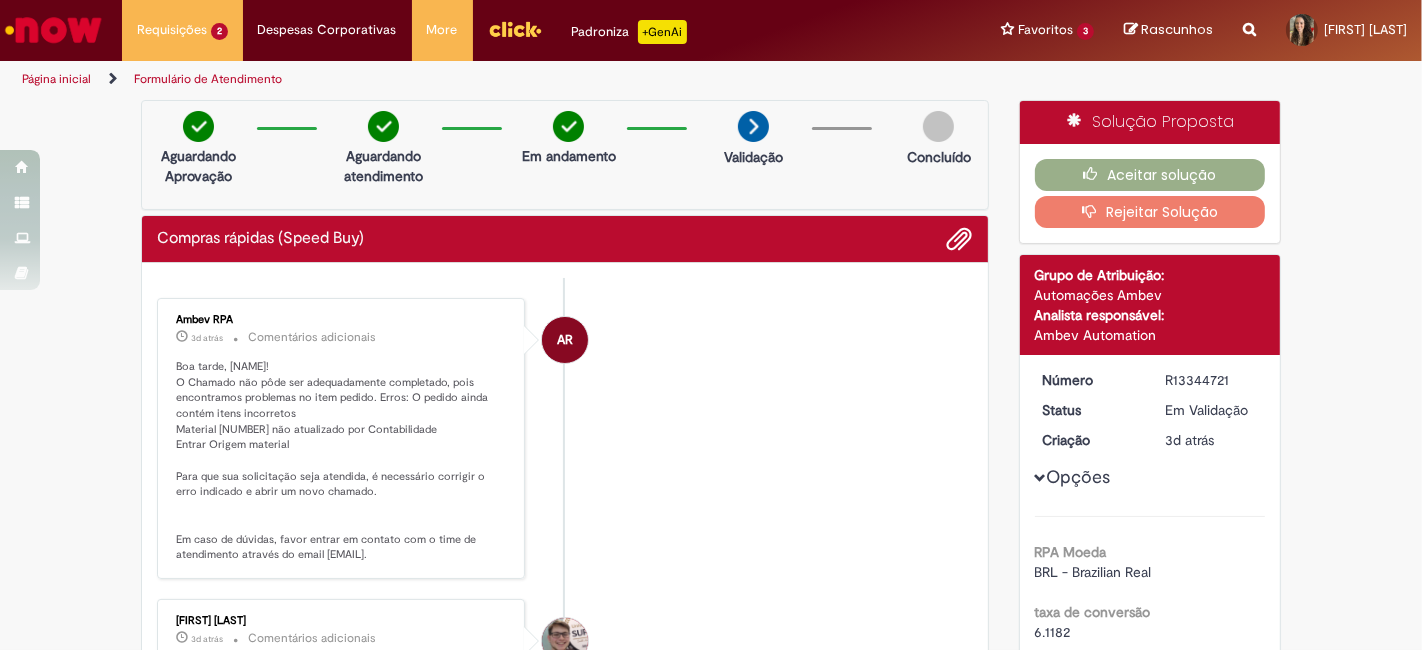 click on "Boa tarde, [NAME]!
O Chamado não pôde ser adequadamente completado, pois encontramos problemas no item pedido. Erros: O pedido ainda contém itens incorretos
Material [NUMBER] não atualizado por Contabilidade
Entrar Origem material
Para que sua solicitação seja atendida, é necessário corrigir o erro indicado e abrir um novo chamado.
Em caso de dúvidas, favor entrar em contato com o time de atendimento através do email [EMAIL]." at bounding box center (342, 461) 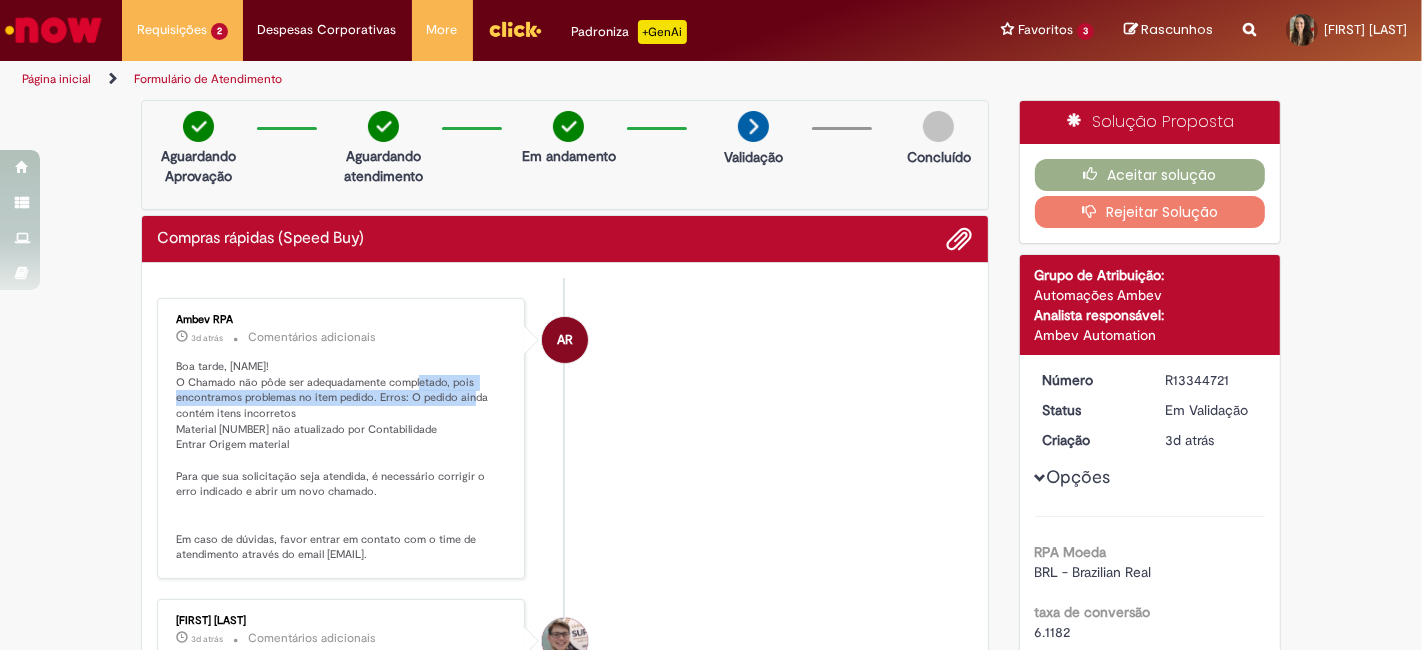 drag, startPoint x: 418, startPoint y: 390, endPoint x: 453, endPoint y: 401, distance: 36.687874 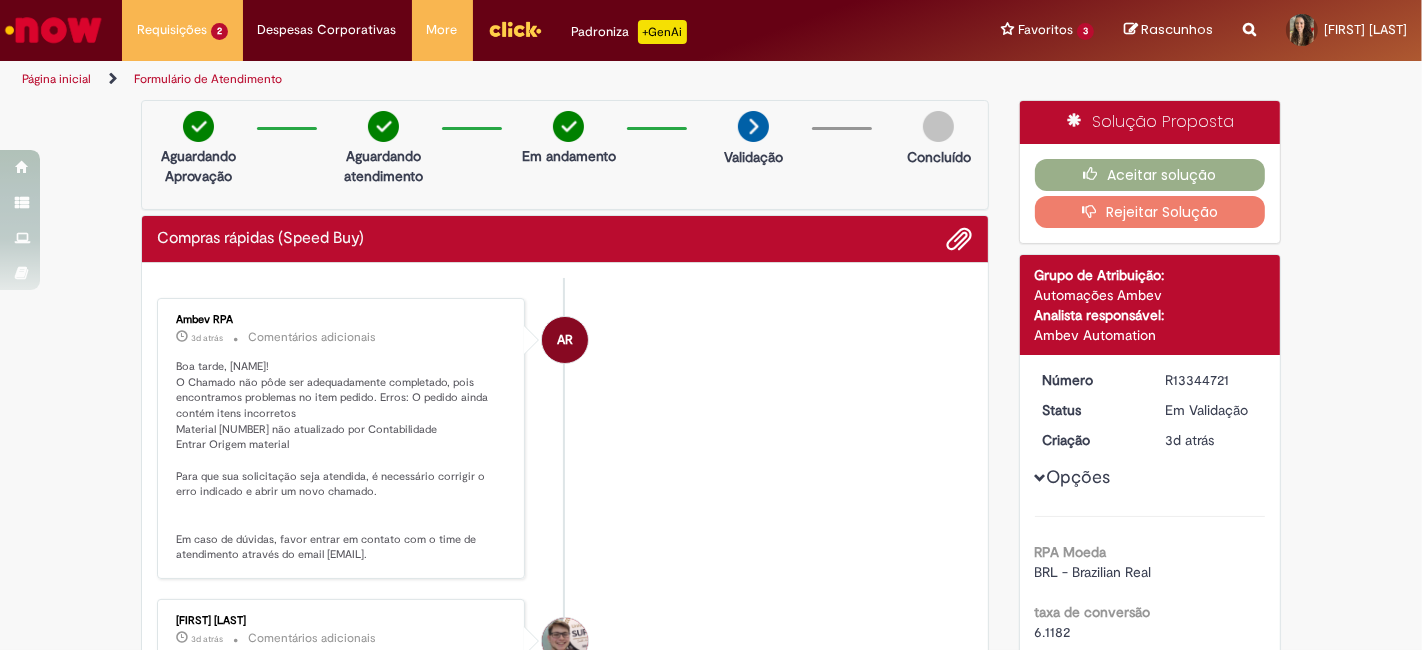 click on "Boa tarde, [NAME]!
O Chamado não pôde ser adequadamente completado, pois encontramos problemas no item pedido. Erros: O pedido ainda contém itens incorretos
Material [NUMBER] não atualizado por Contabilidade
Entrar Origem material
Para que sua solicitação seja atendida, é necessário corrigir o erro indicado e abrir um novo chamado.
Em caso de dúvidas, favor entrar em contato com o time de atendimento através do email [EMAIL]." at bounding box center (342, 461) 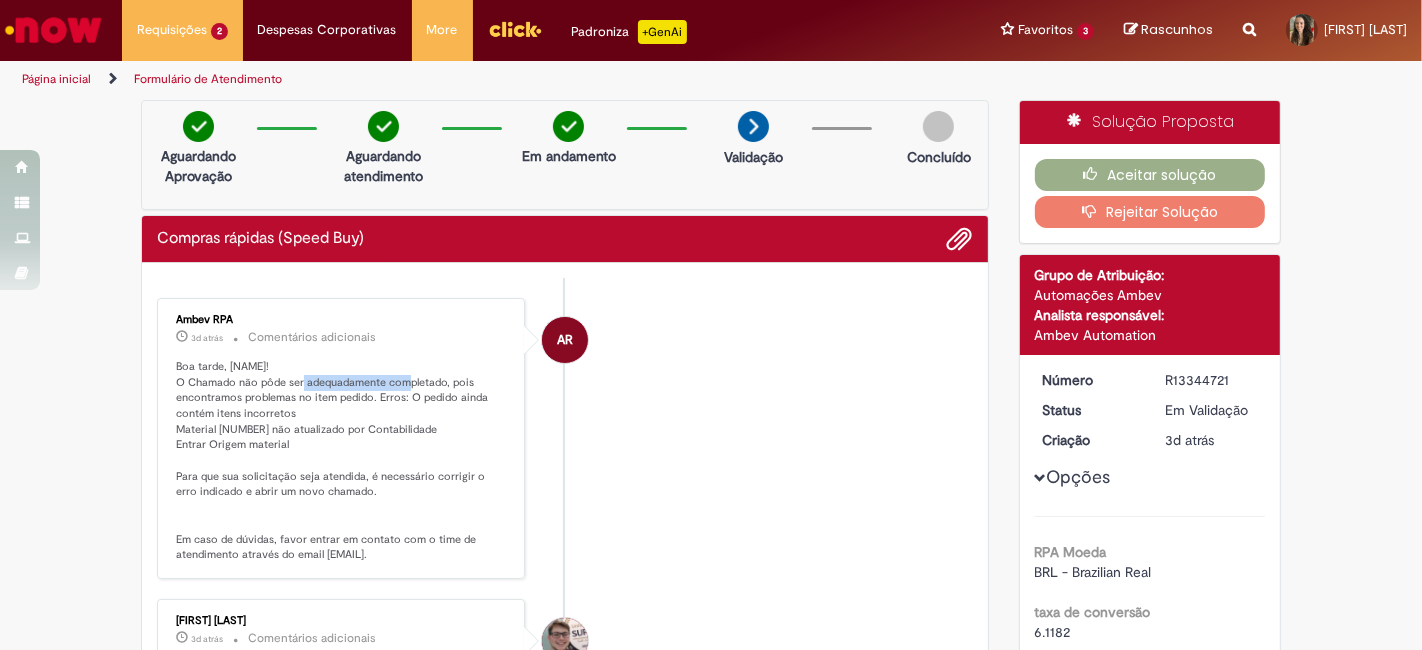 drag, startPoint x: 286, startPoint y: 375, endPoint x: 382, endPoint y: 375, distance: 96 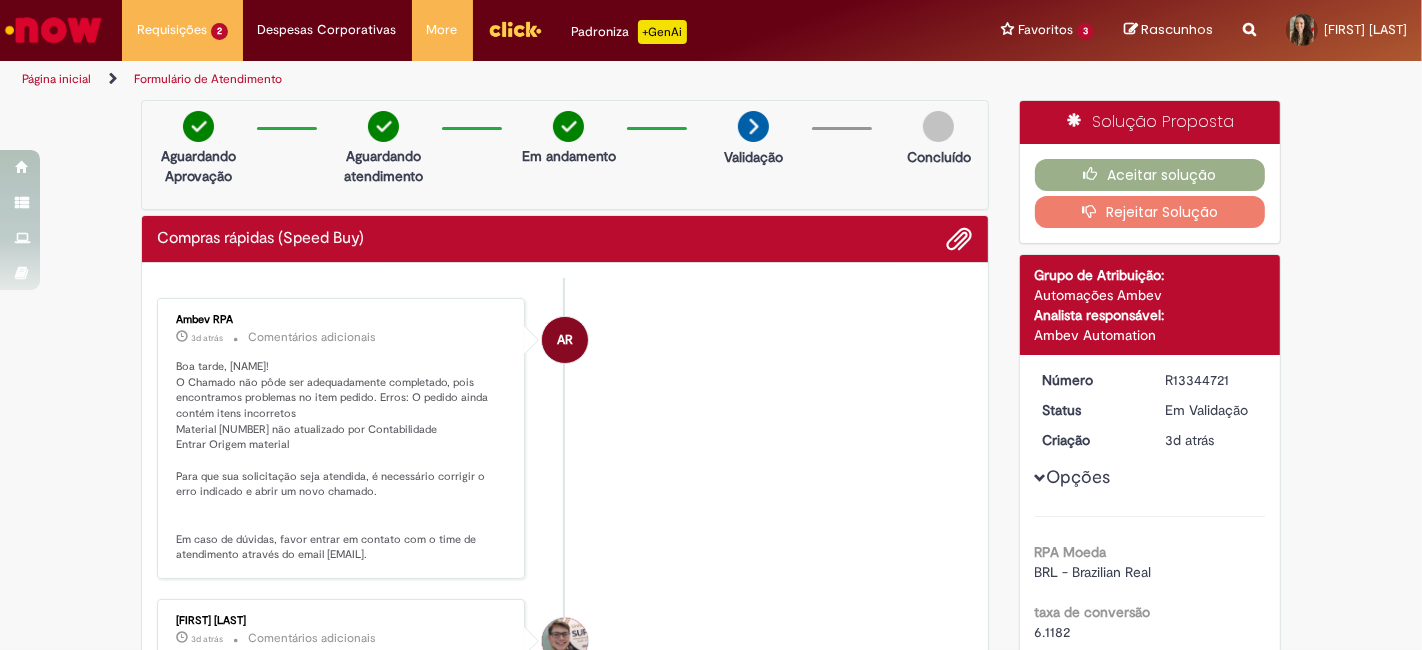click on "Boa tarde, [NAME]!
O Chamado não pôde ser adequadamente completado, pois encontramos problemas no item pedido. Erros: O pedido ainda contém itens incorretos
Material [NUMBER] não atualizado por Contabilidade
Entrar Origem material
Para que sua solicitação seja atendida, é necessário corrigir o erro indicado e abrir um novo chamado.
Em caso de dúvidas, favor entrar em contato com o time de atendimento através do email [EMAIL]." at bounding box center [342, 461] 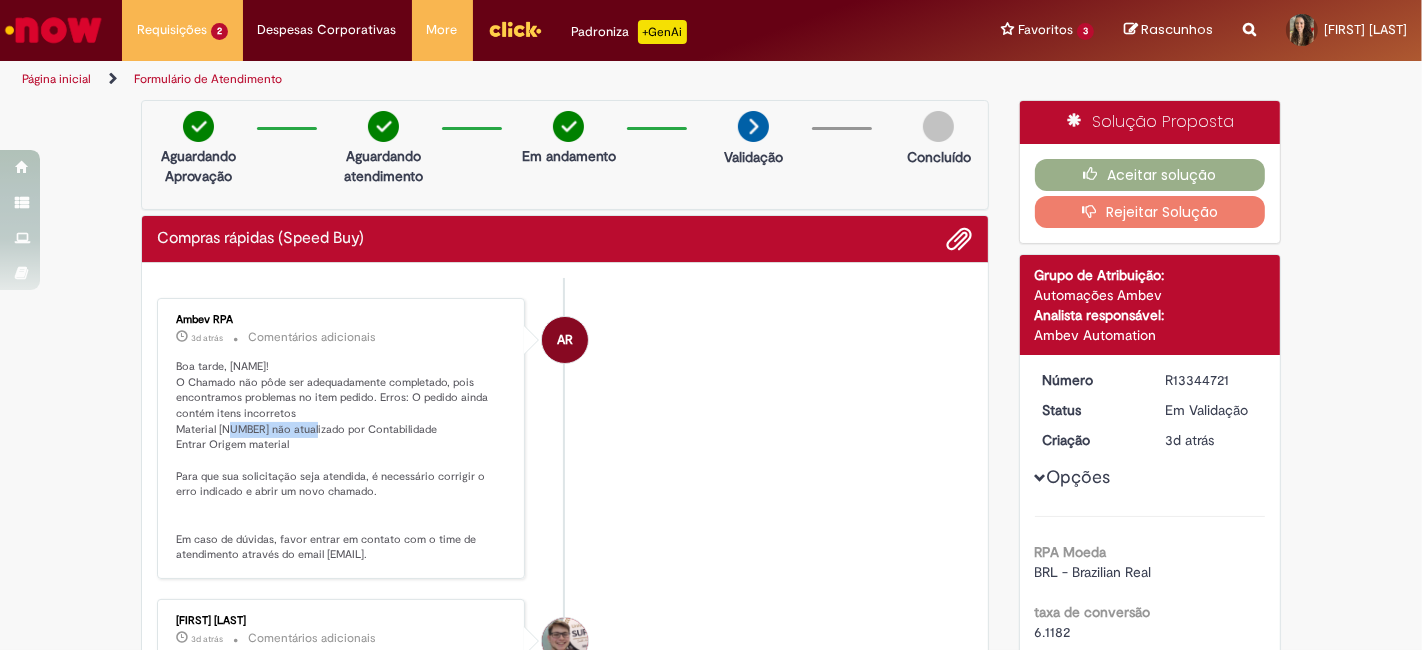 drag, startPoint x: 209, startPoint y: 432, endPoint x: 300, endPoint y: 424, distance: 91.350975 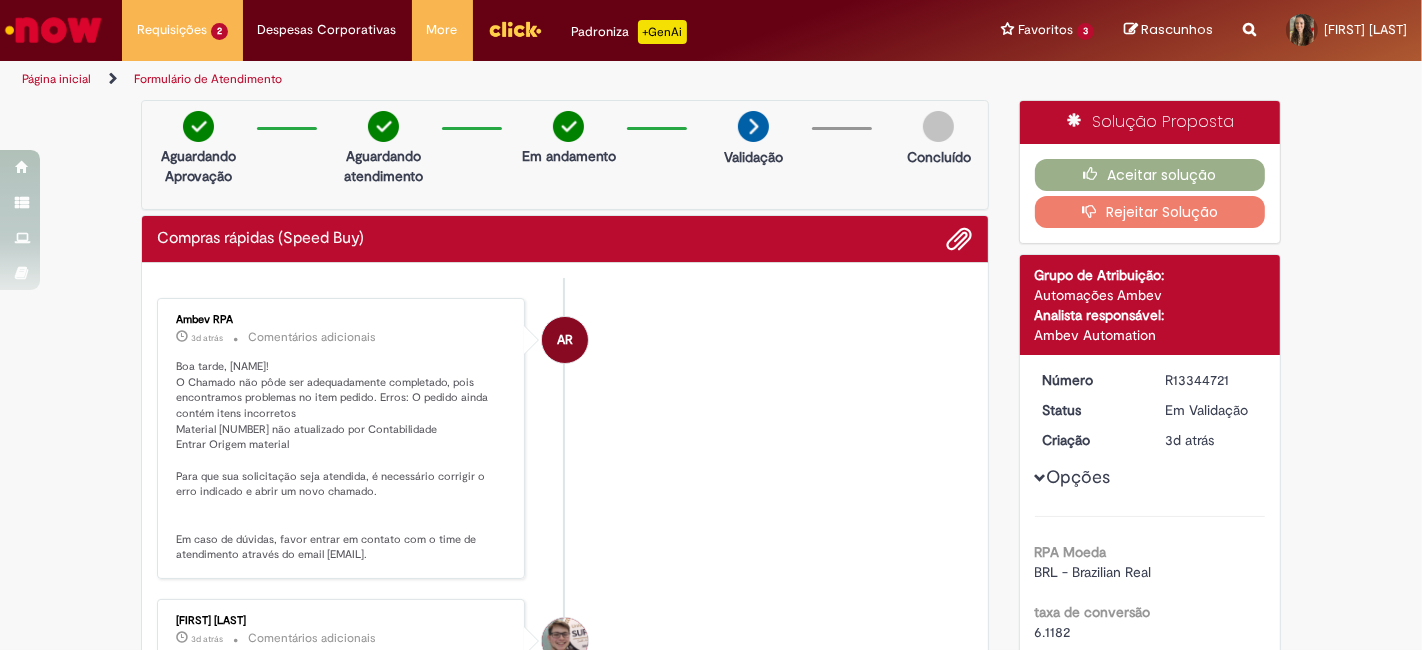 click on "Boa tarde, [NAME]!
O Chamado não pôde ser adequadamente completado, pois encontramos problemas no item pedido. Erros: O pedido ainda contém itens incorretos
Material [NUMBER] não atualizado por Contabilidade
Entrar Origem material
Para que sua solicitação seja atendida, é necessário corrigir o erro indicado e abrir um novo chamado.
Em caso de dúvidas, favor entrar em contato com o time de atendimento através do email [EMAIL]." at bounding box center [342, 461] 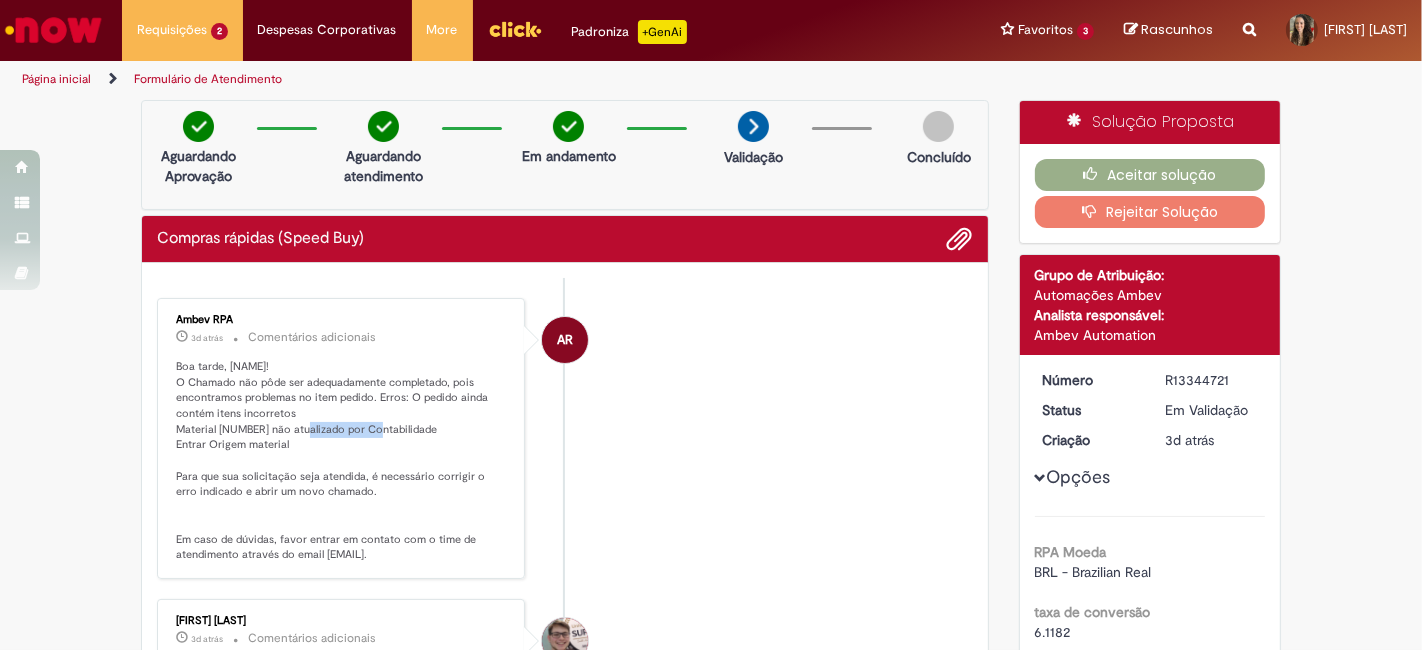 drag, startPoint x: 288, startPoint y: 426, endPoint x: 357, endPoint y: 426, distance: 69 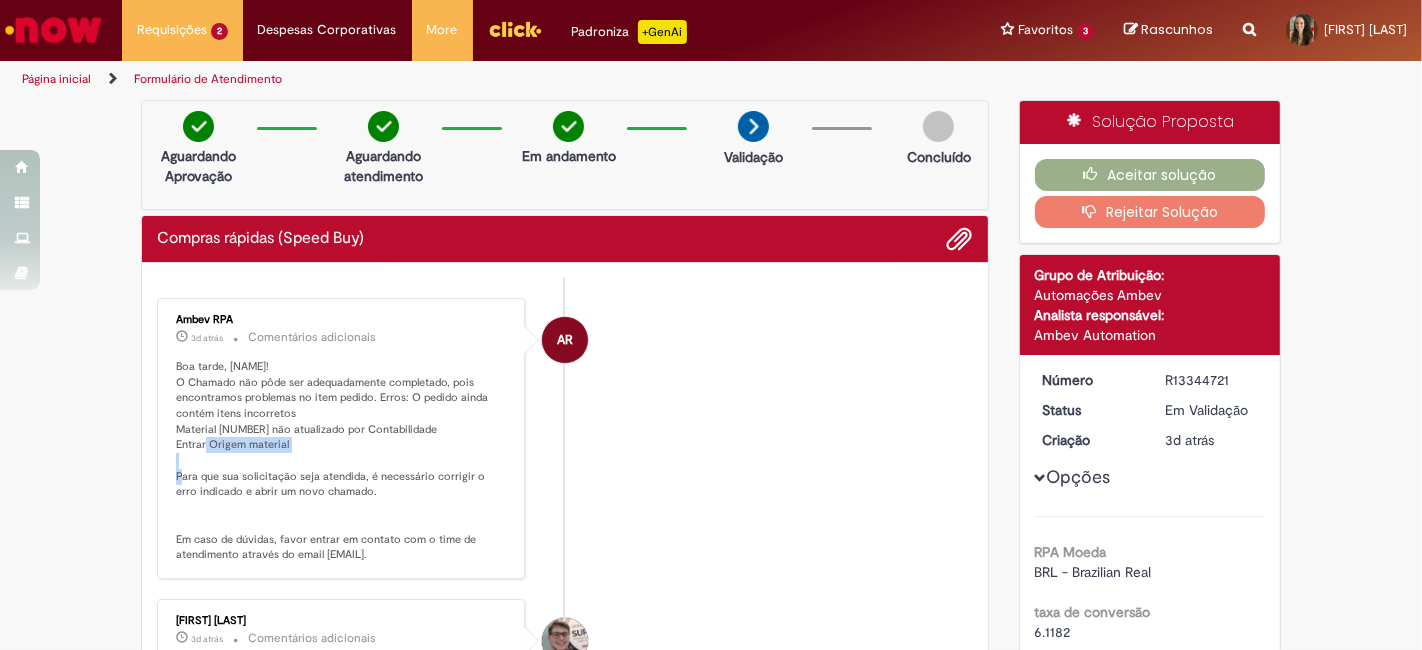 drag, startPoint x: 185, startPoint y: 448, endPoint x: 258, endPoint y: 453, distance: 73.171036 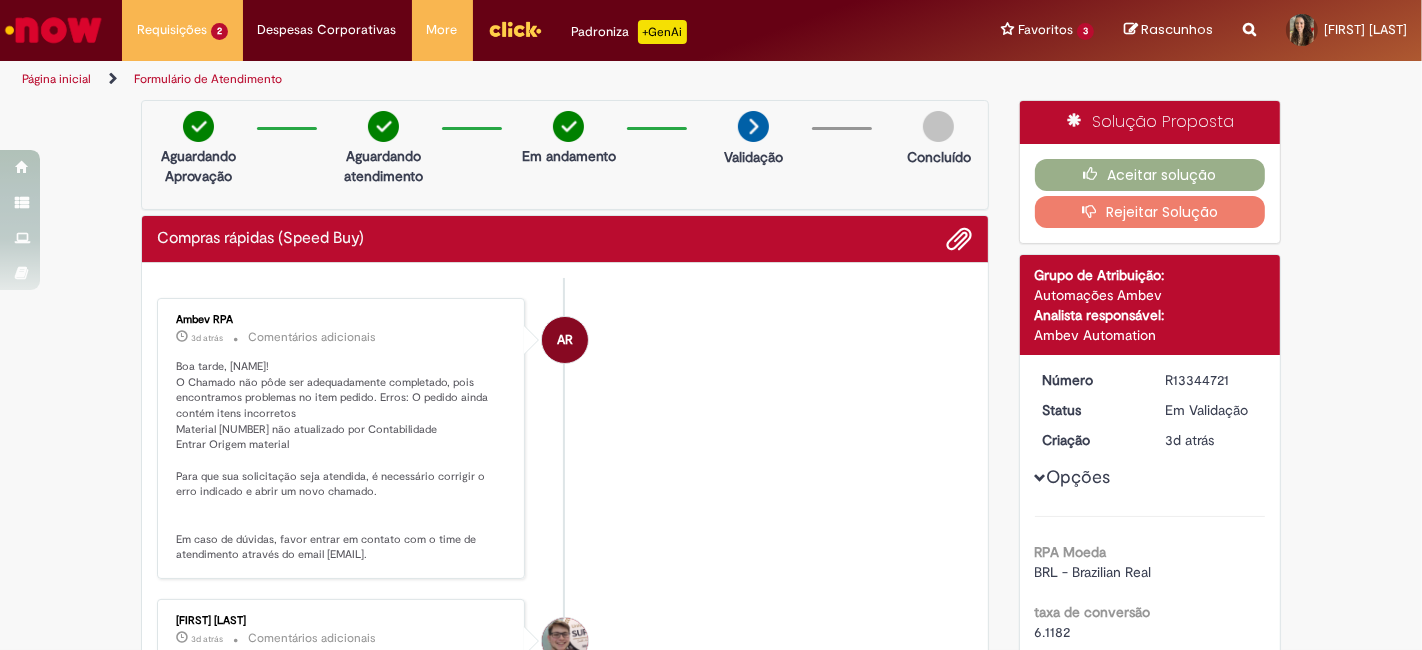 scroll, scrollTop: 482, scrollLeft: 0, axis: vertical 